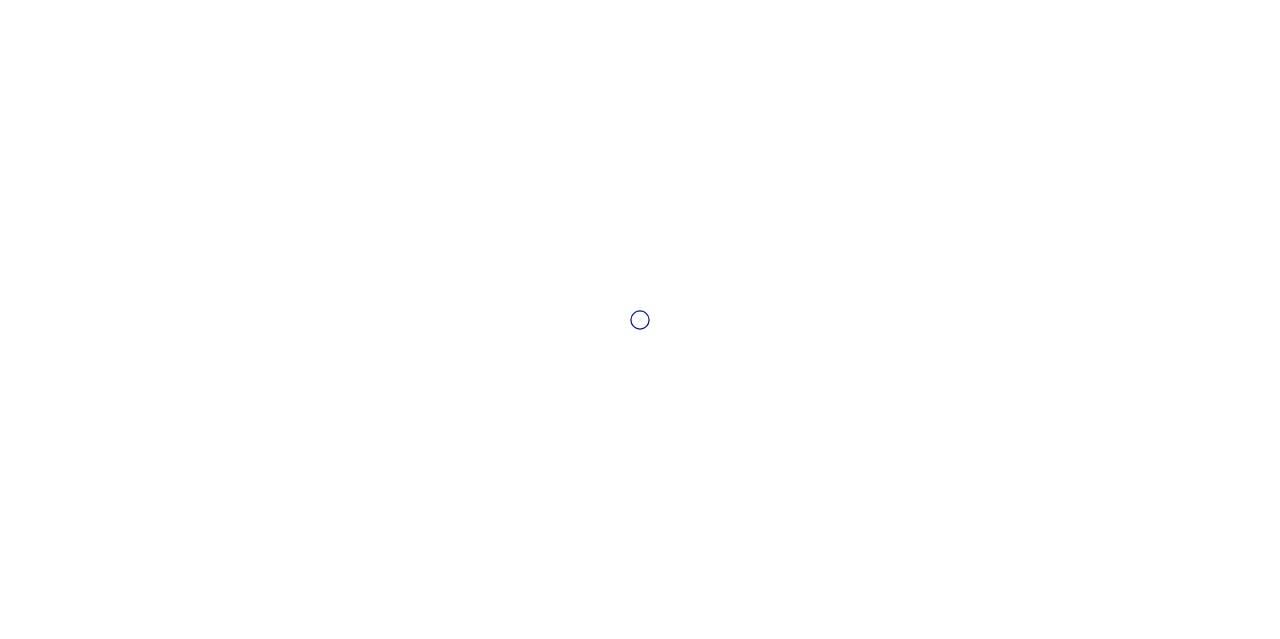 scroll, scrollTop: 0, scrollLeft: 0, axis: both 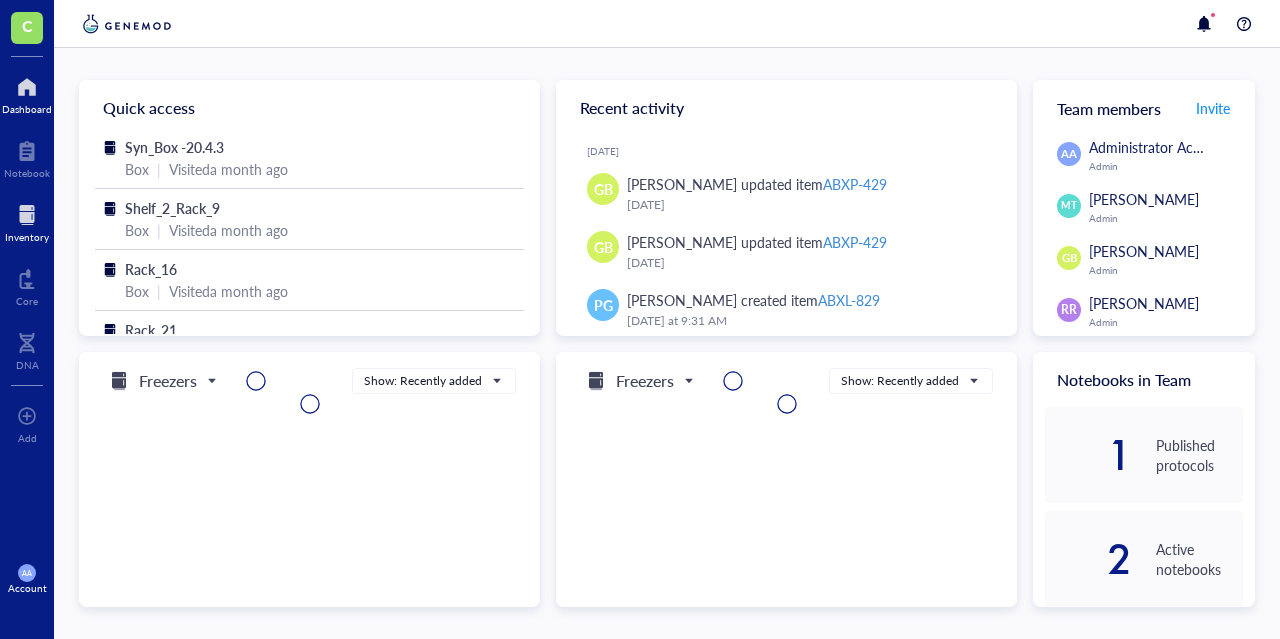 click on "Inventory" at bounding box center (27, 237) 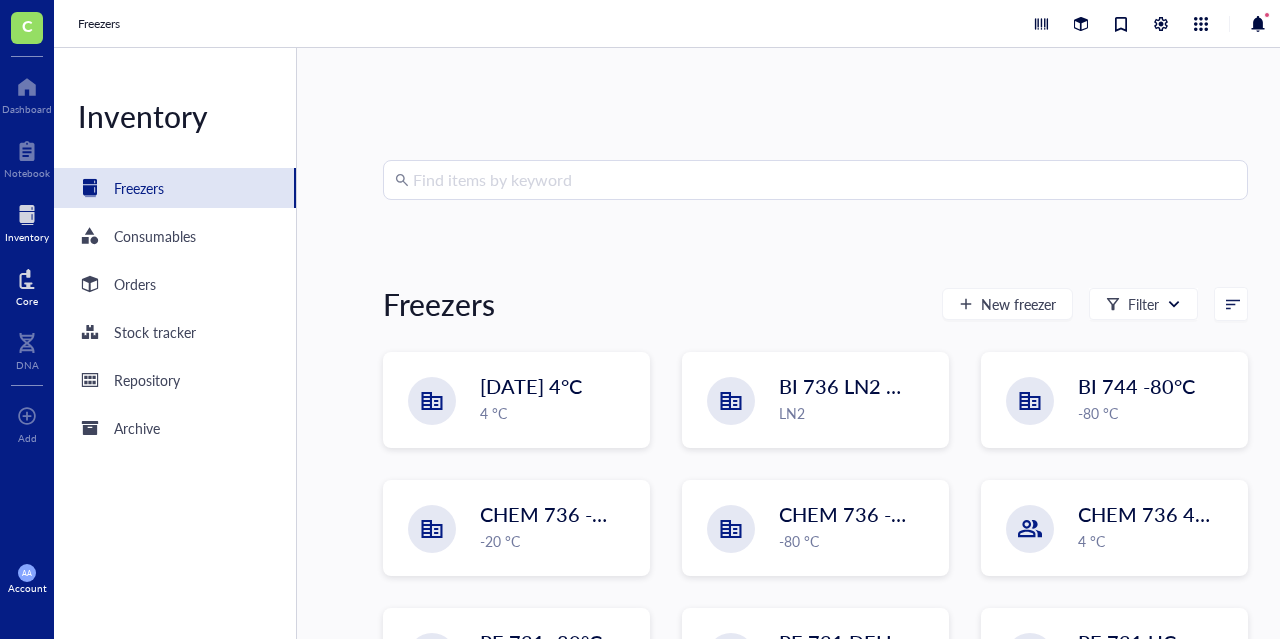 click at bounding box center (27, 279) 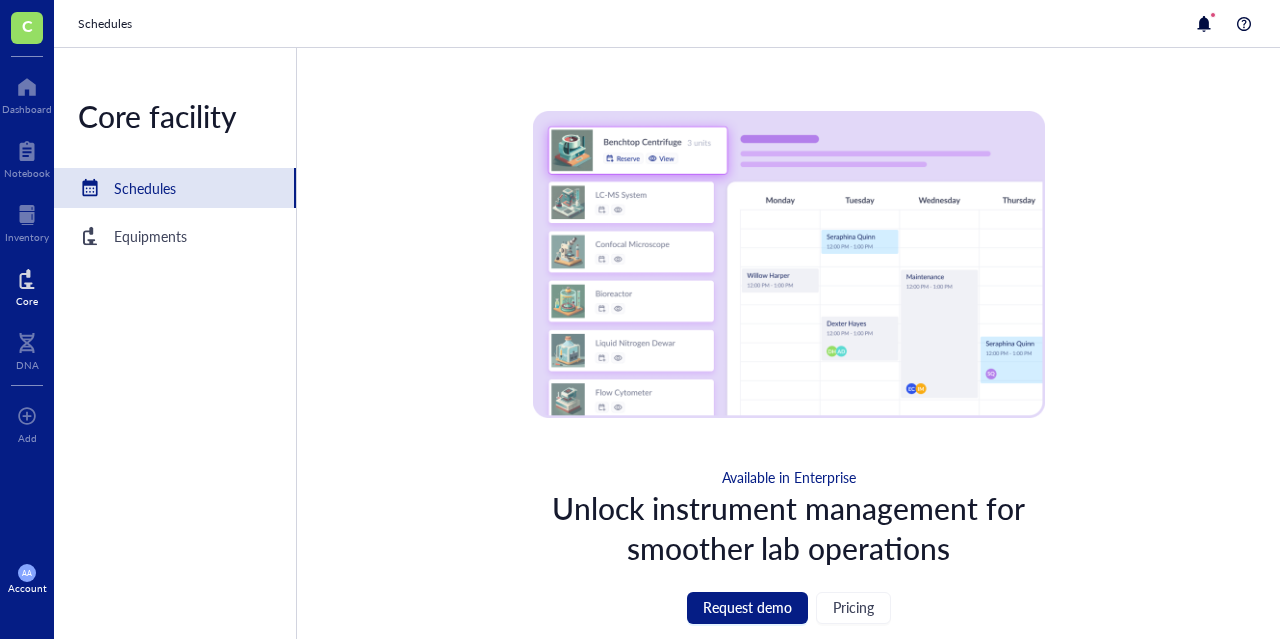 click on "Core facility Schedules Equipments" at bounding box center [175, 343] 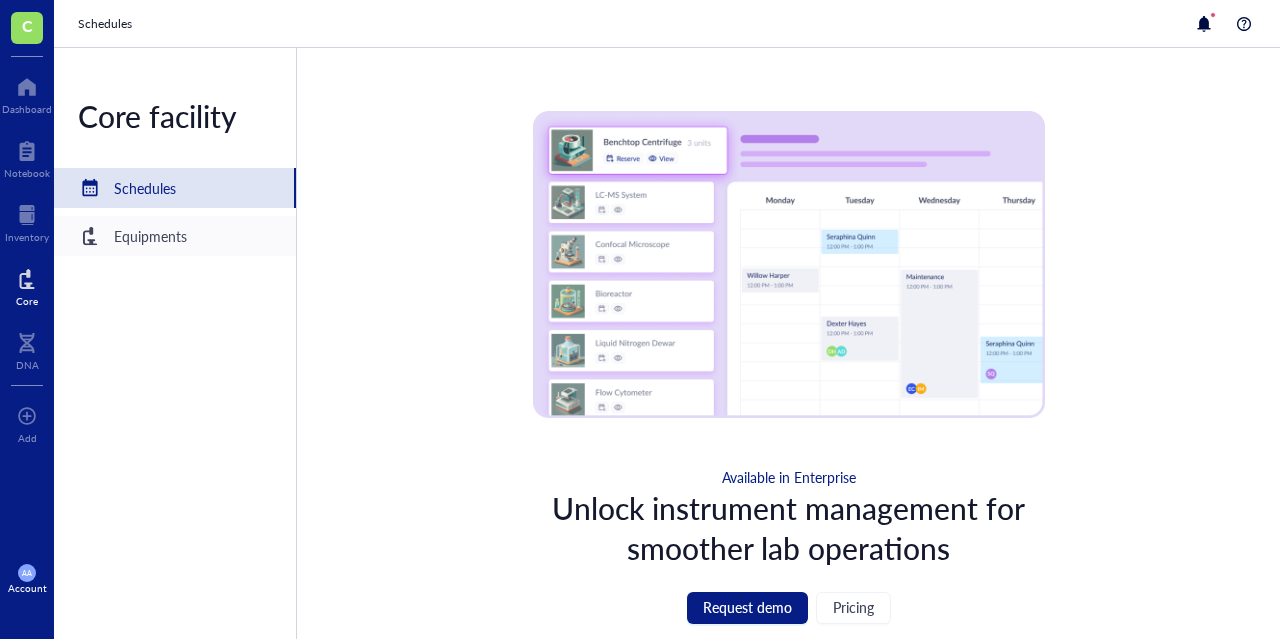 click on "Equipments" at bounding box center (150, 236) 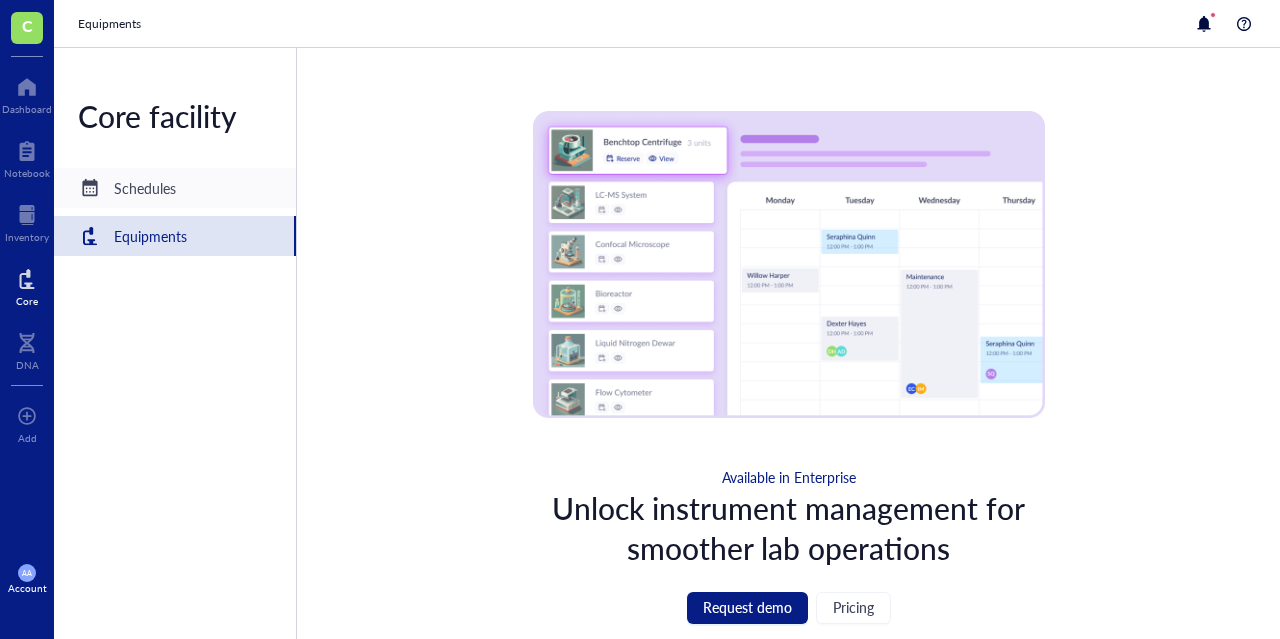 click on "Schedules" at bounding box center (175, 188) 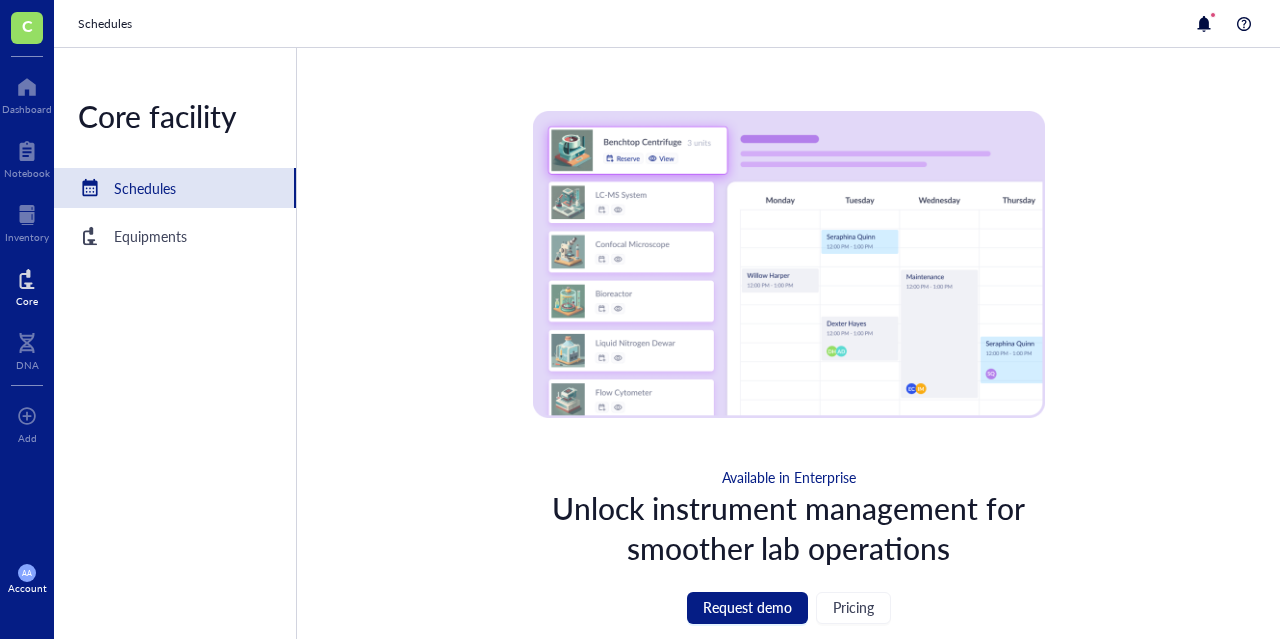 click on "Core" at bounding box center (27, 285) 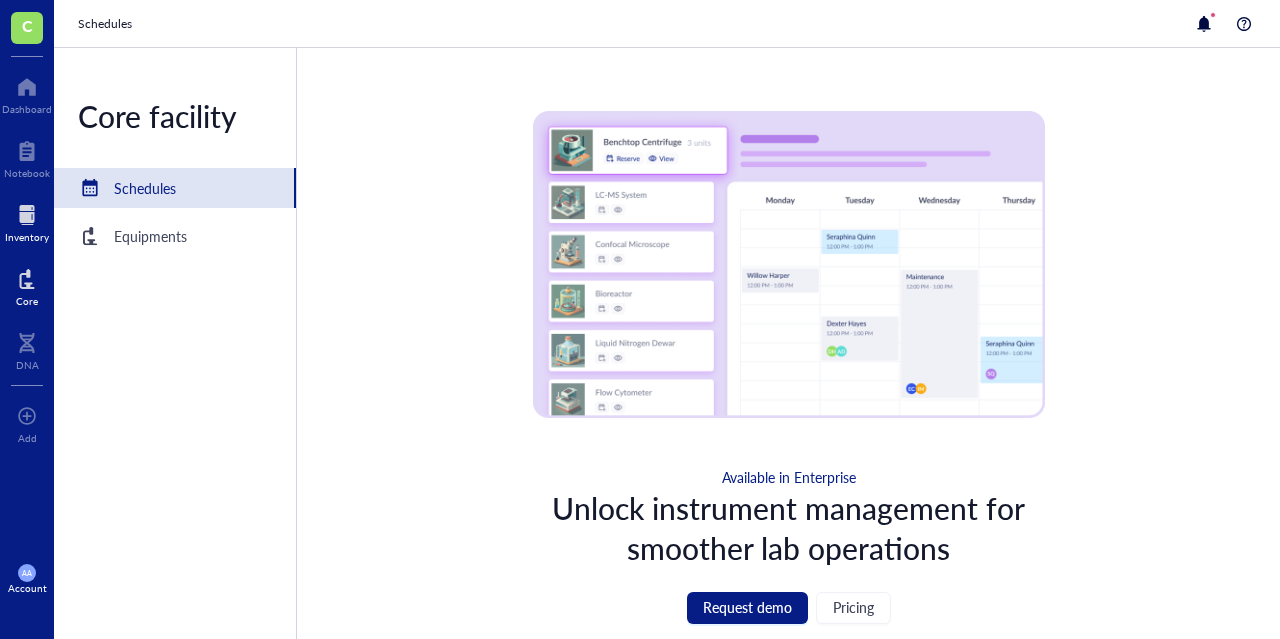 click on "Inventory" at bounding box center [27, 237] 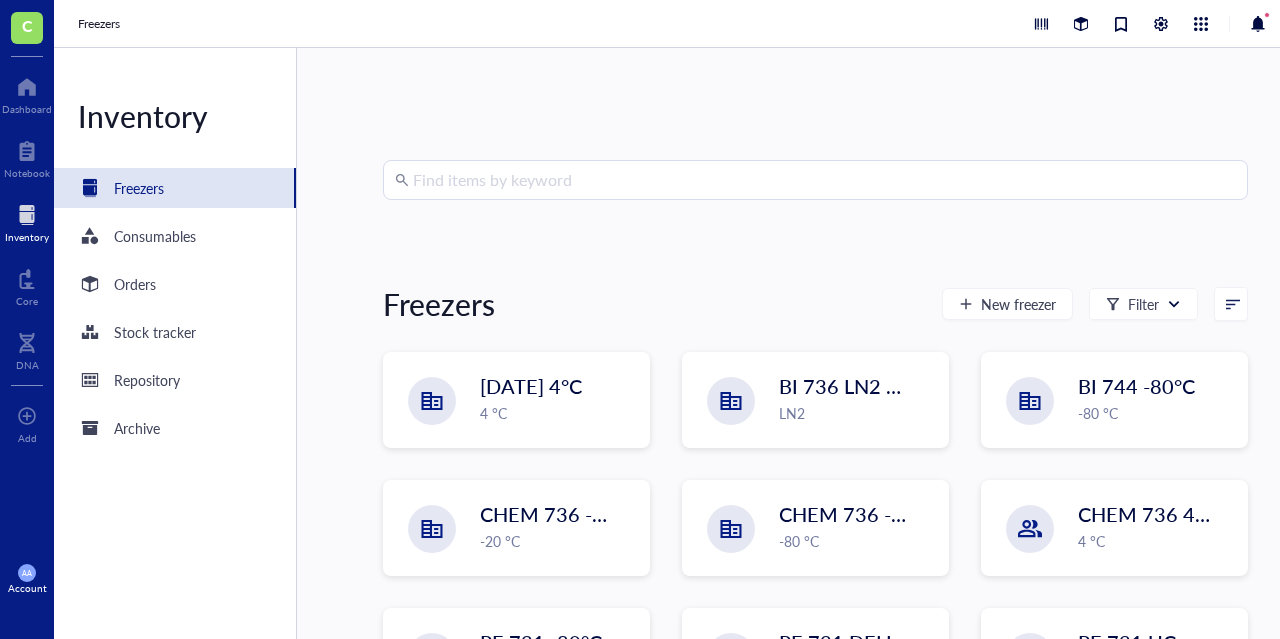 click on "Find items by keyword Freezers New freezer Filter [GEOGRAPHIC_DATA][DATE] 4°C 4 °C BI 736 LN2 Chest LN2 BI 744 -80°C -80 °C CHEM 736 -20°C -20 °C CHEM 736 -80°C -80 °C CHEM 736 4°C 4 °C PE 731 -80°C -80 °C PE 731 DELI 4C Deli fridge PE 731 UC -20°C -20 °C PE 732 -80°C -80 °C" at bounding box center (815, 343) 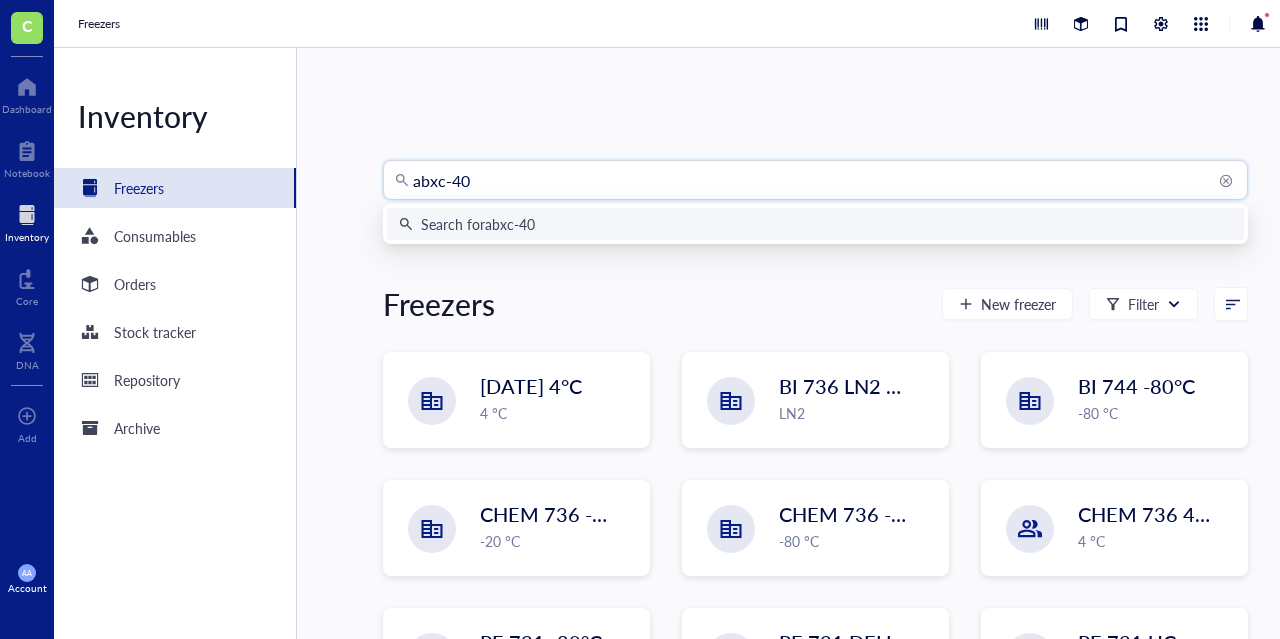 type on "abxc-401" 